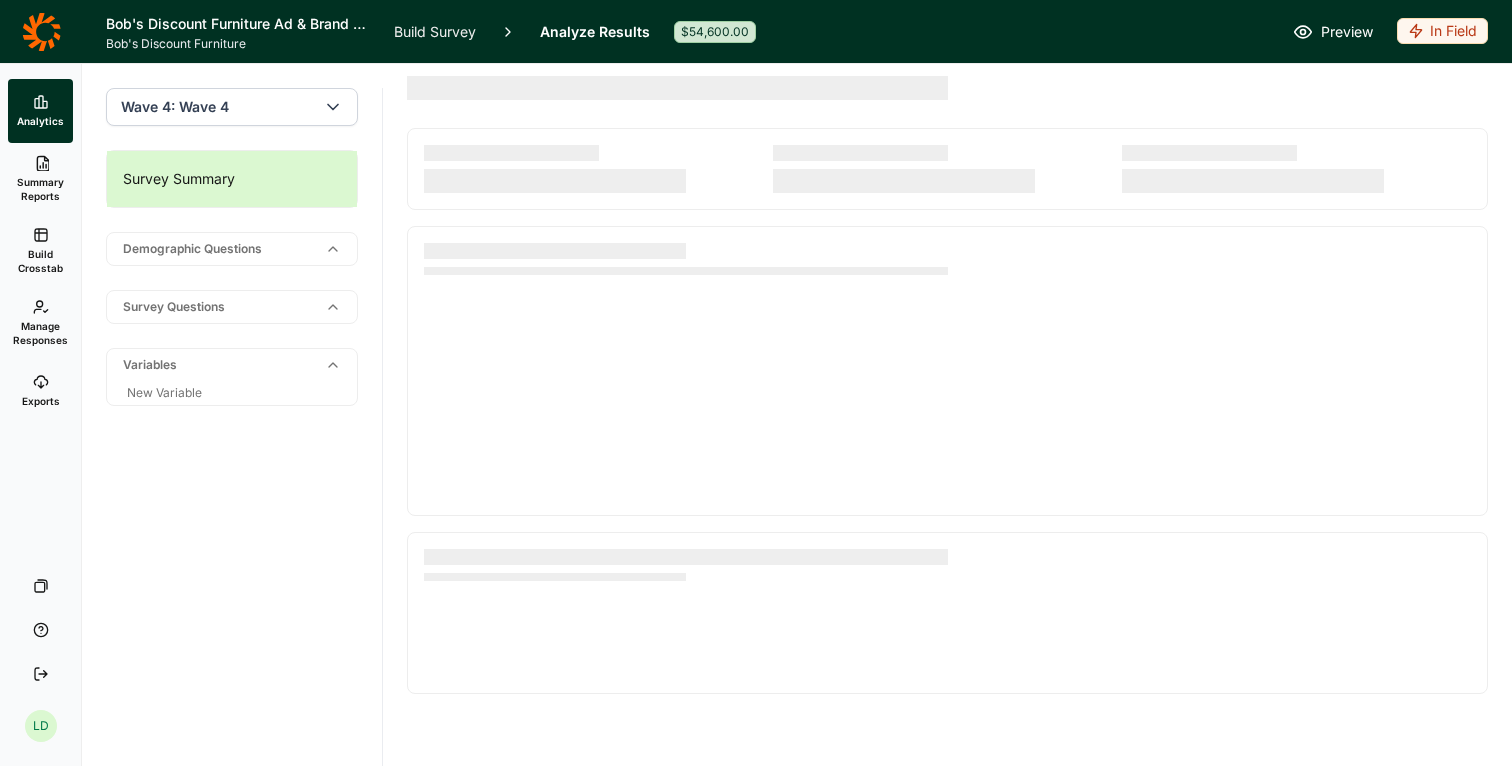 scroll, scrollTop: 0, scrollLeft: 0, axis: both 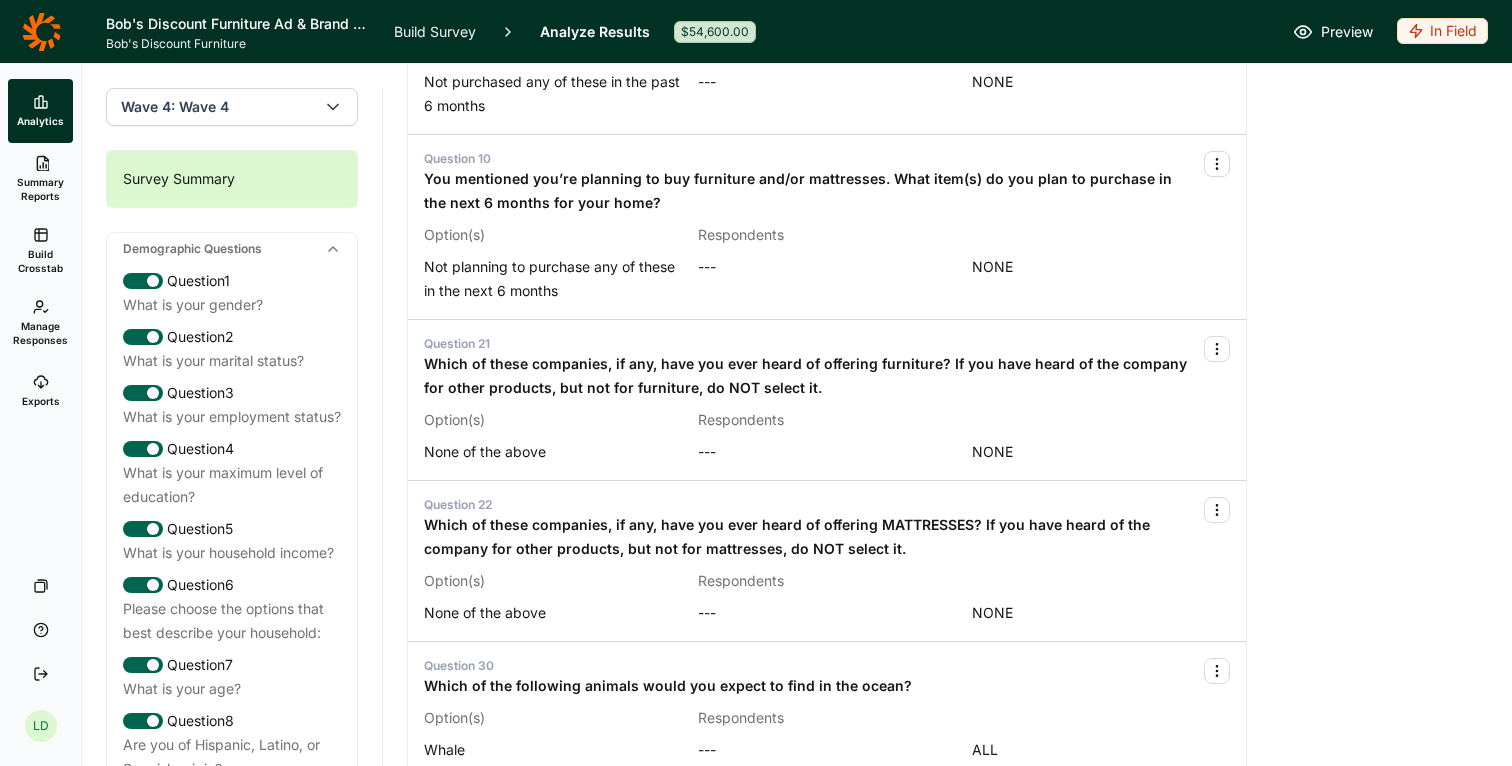 click on "Build Crosstab" at bounding box center (40, 261) 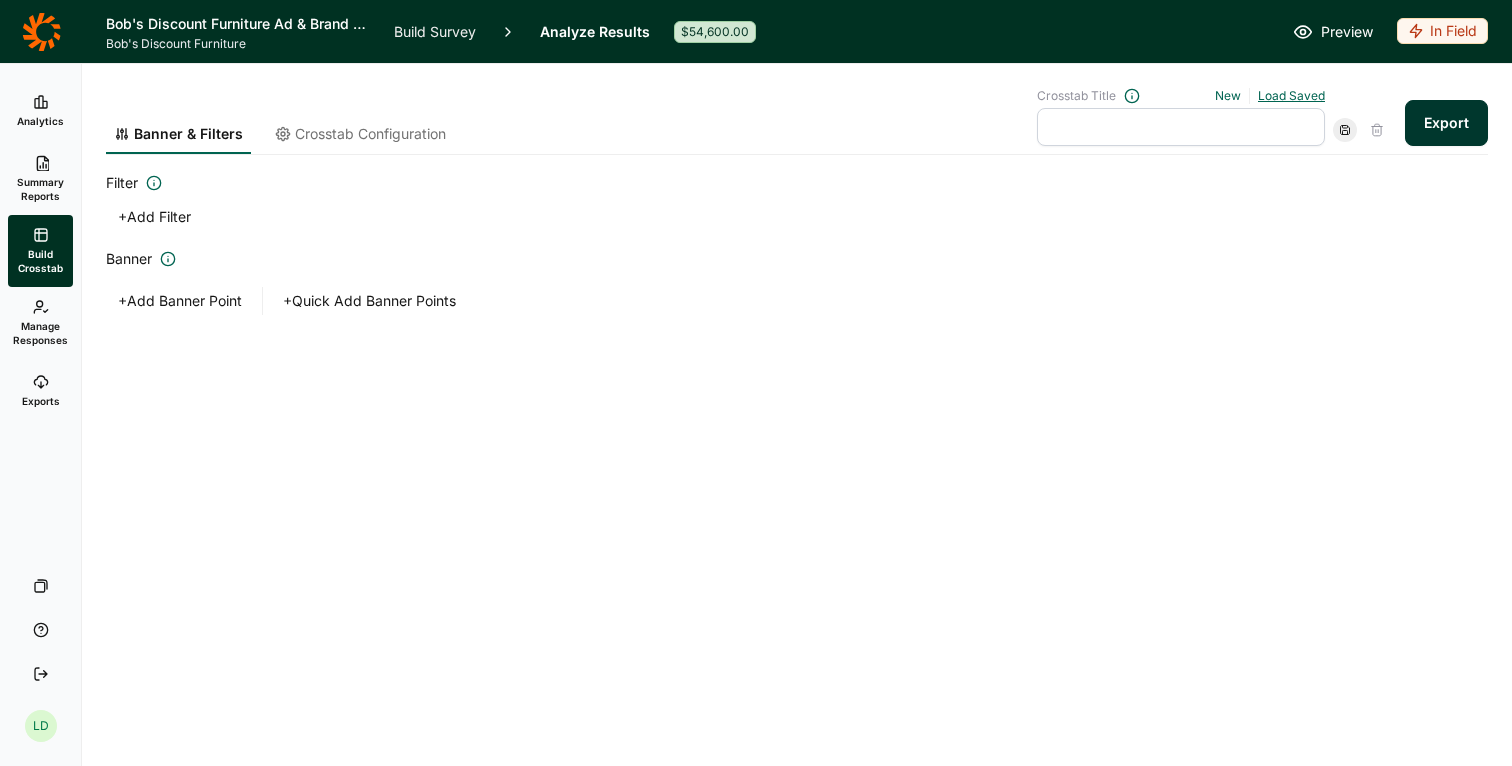 click on "Load Saved" at bounding box center [1291, 95] 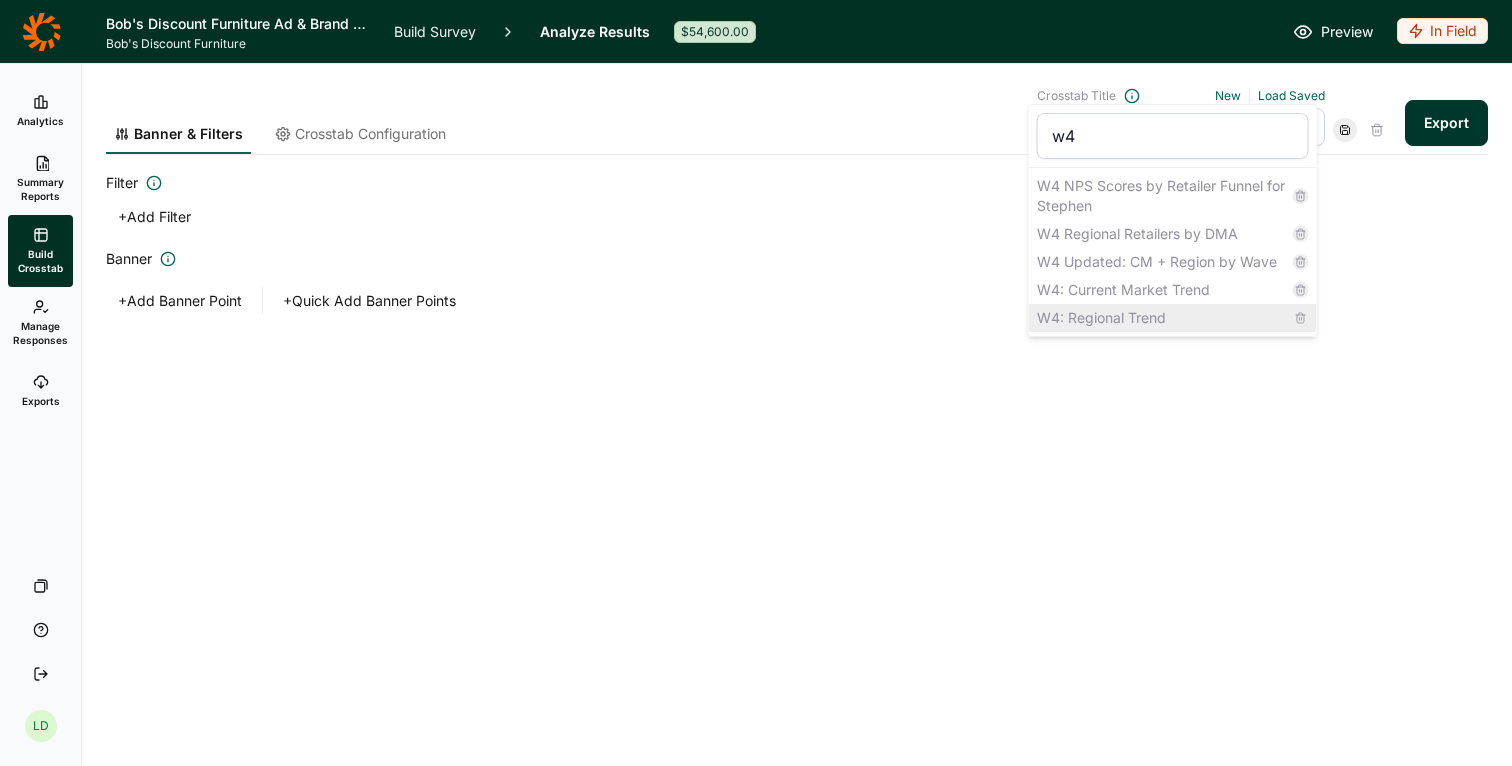type on "w4" 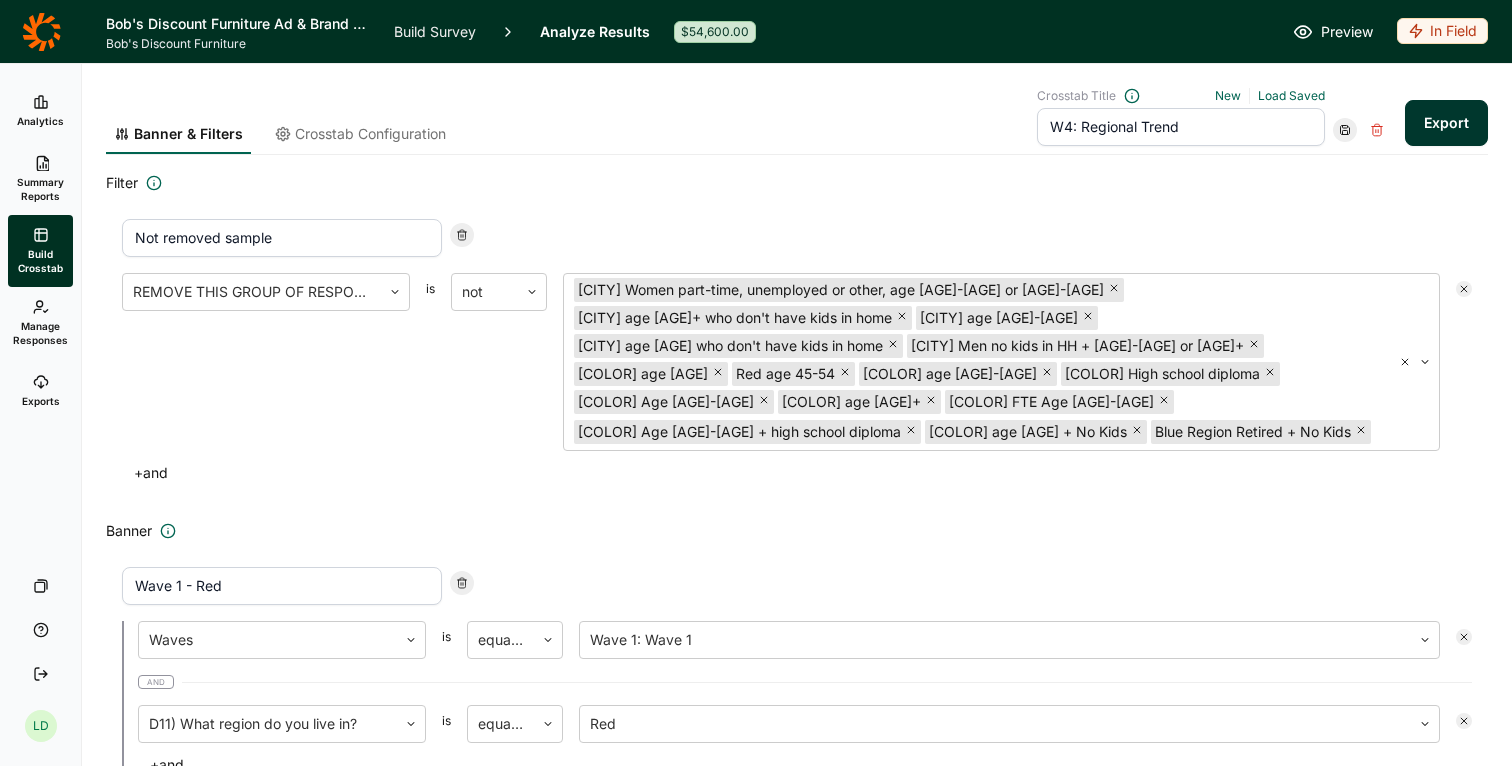 click on "Export" at bounding box center [1446, 123] 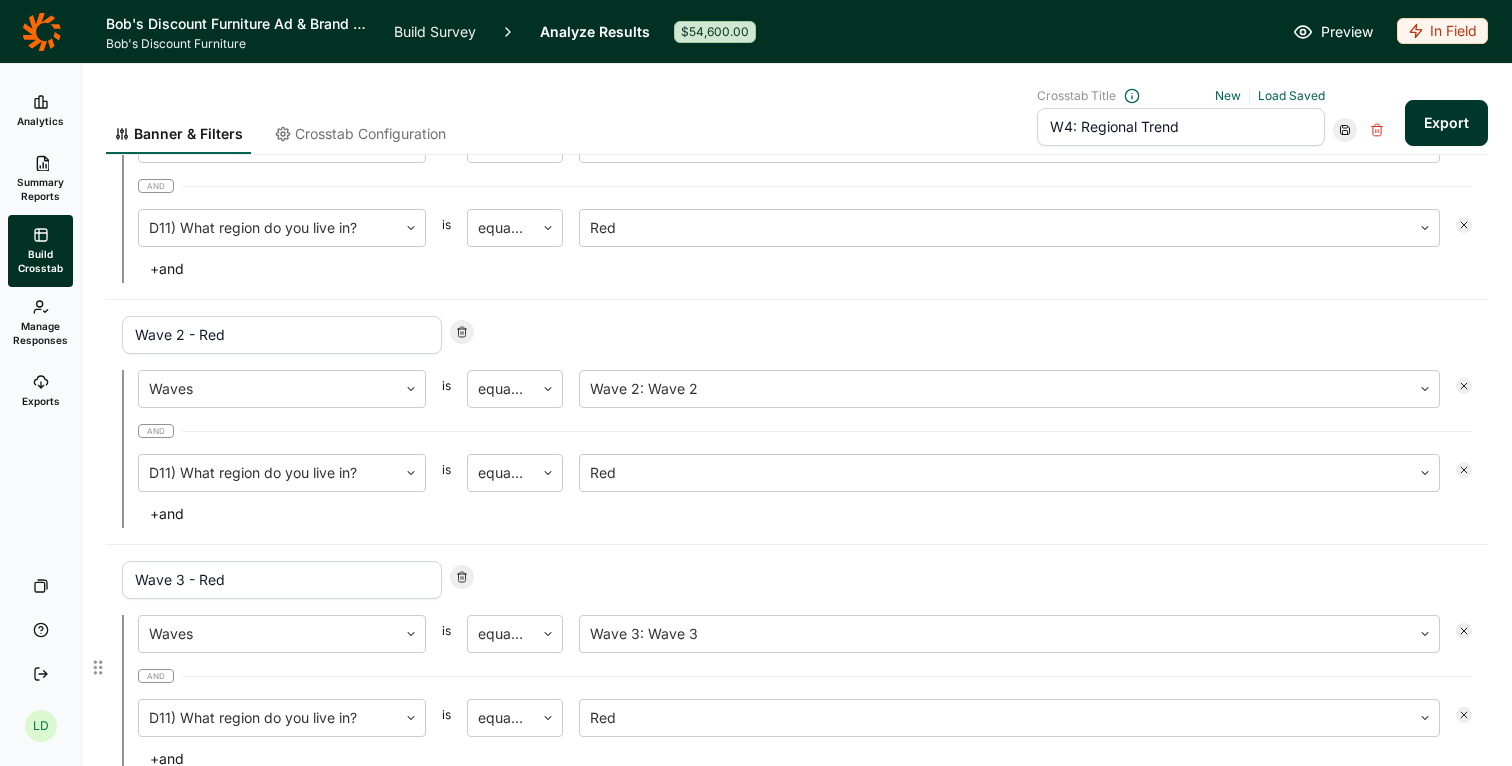 scroll, scrollTop: 0, scrollLeft: 0, axis: both 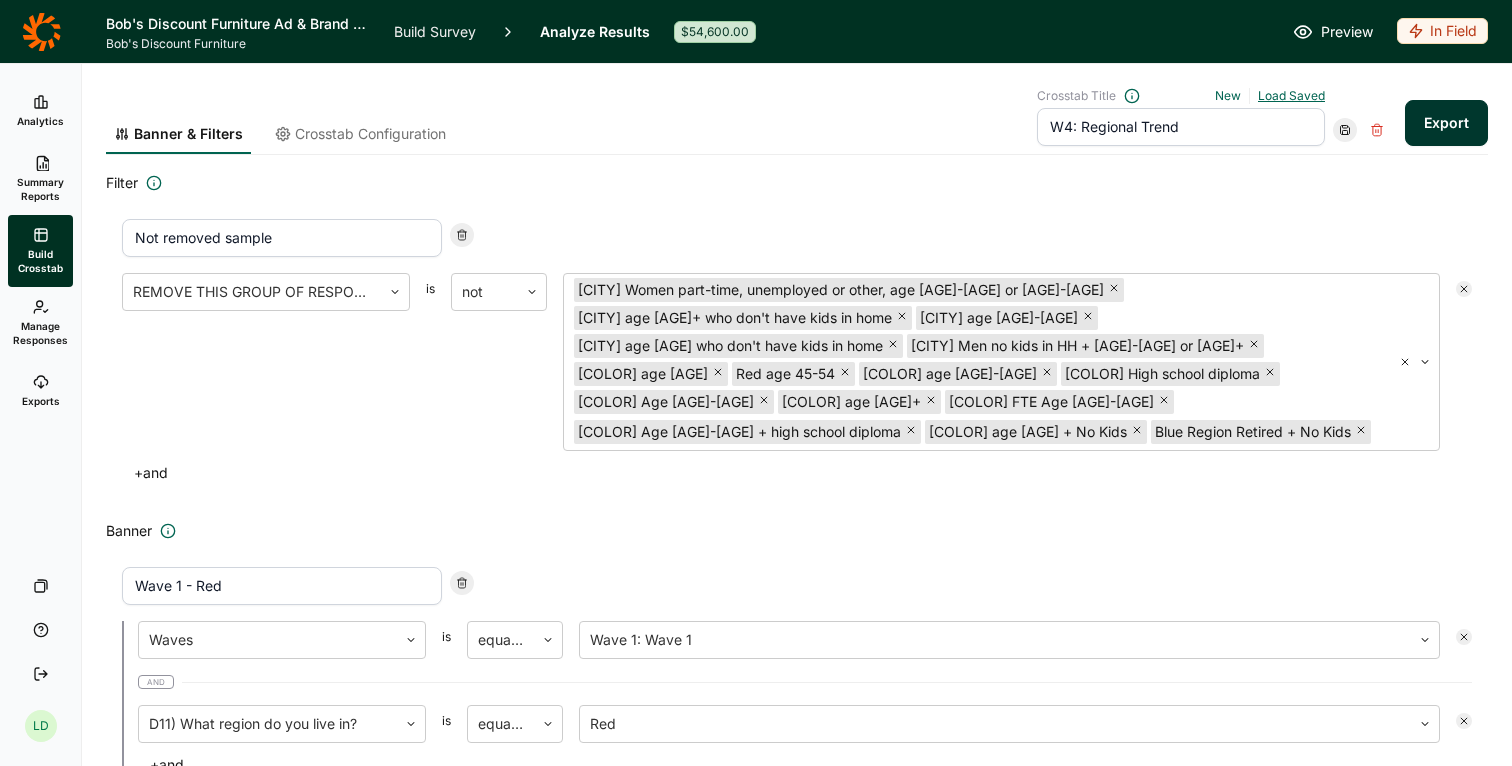 click on "Load Saved" at bounding box center (1291, 95) 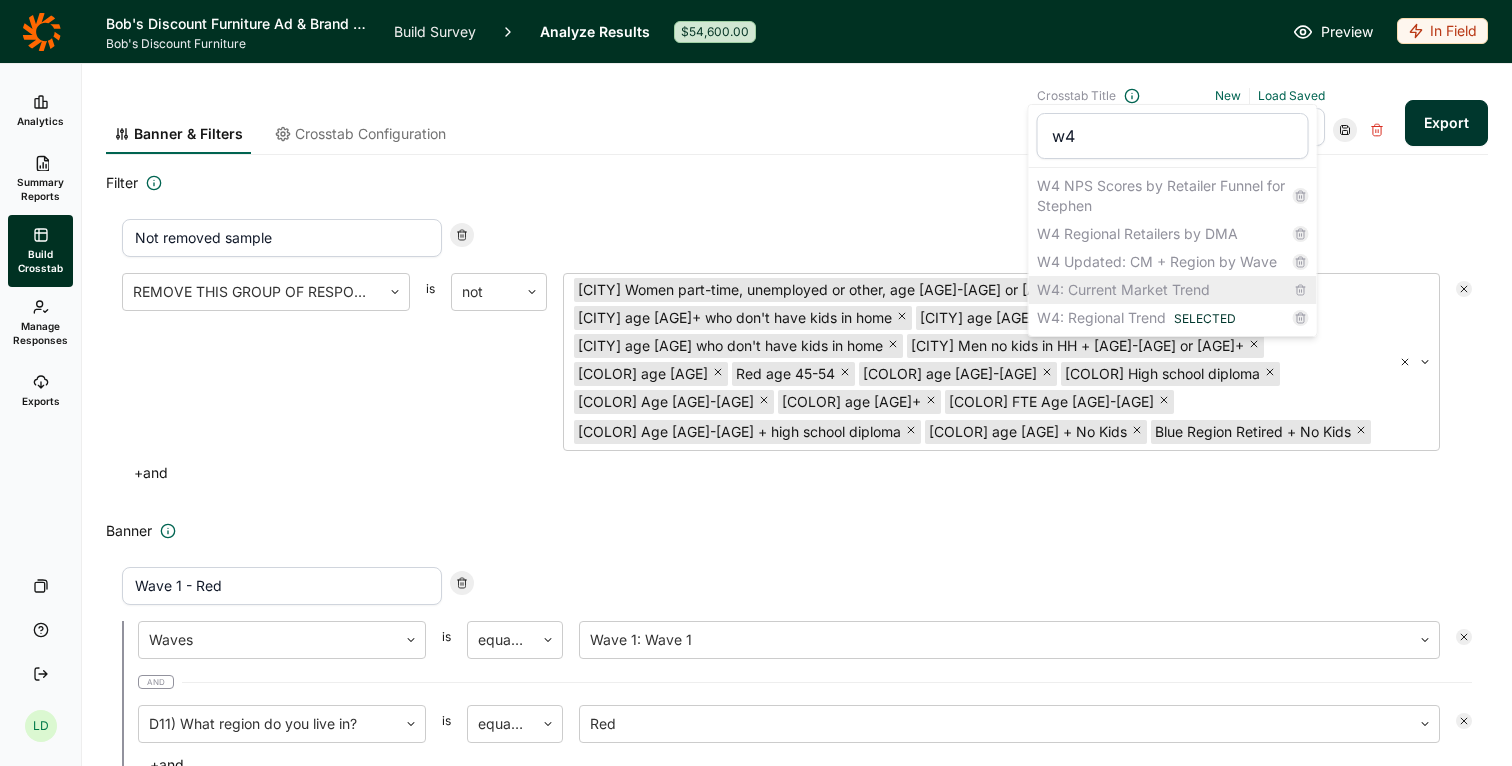 type on "w4" 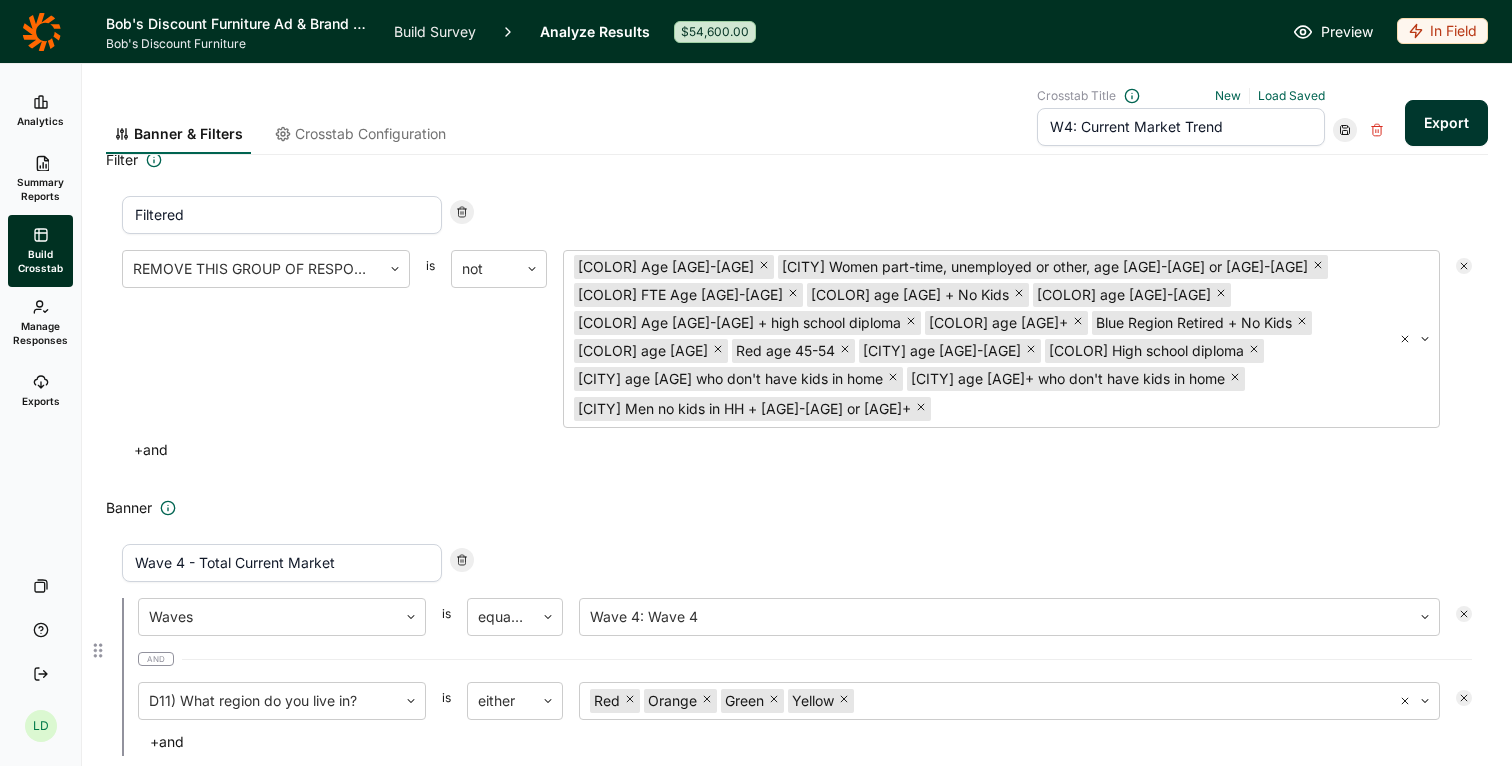 scroll, scrollTop: 20, scrollLeft: 0, axis: vertical 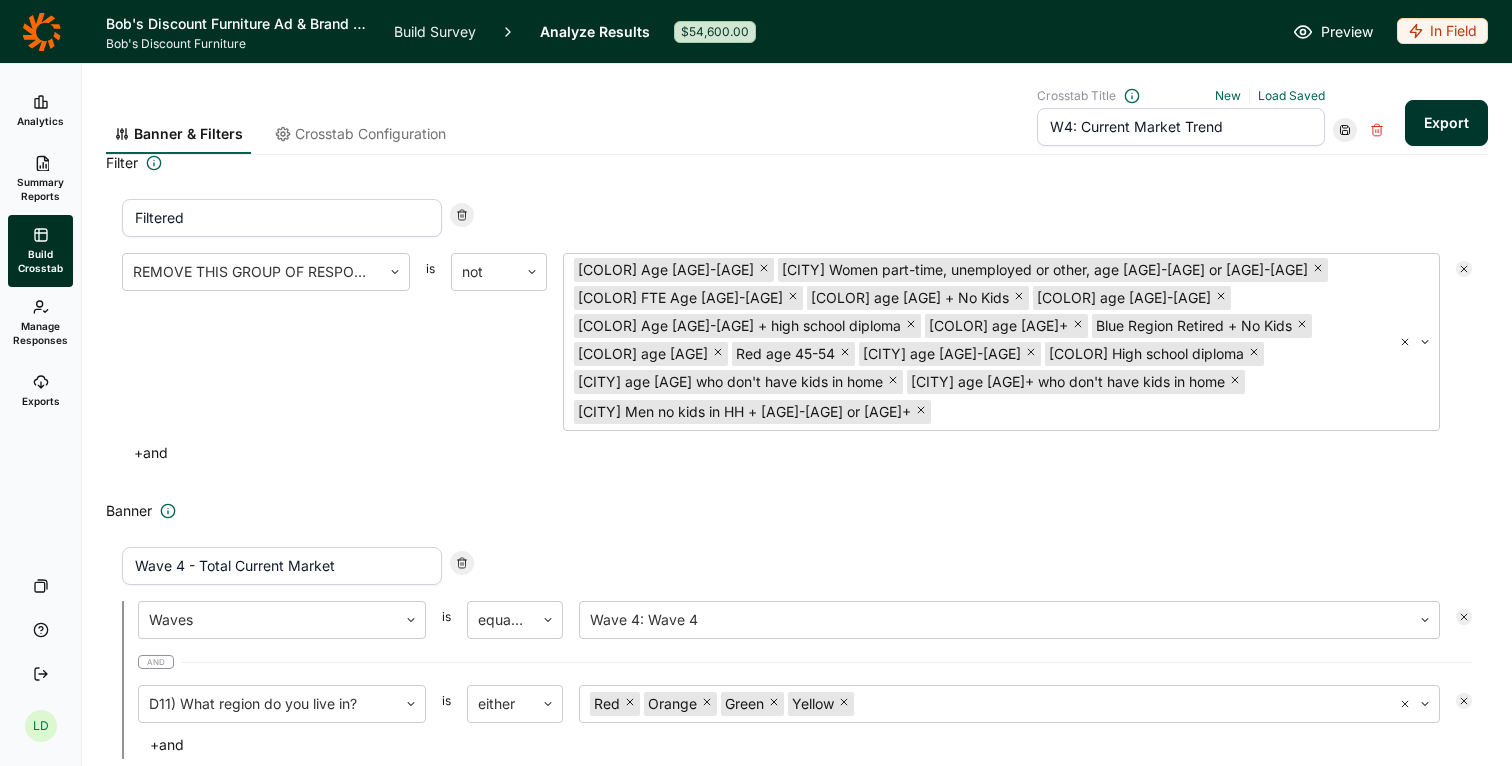 click on "Export" at bounding box center [1446, 123] 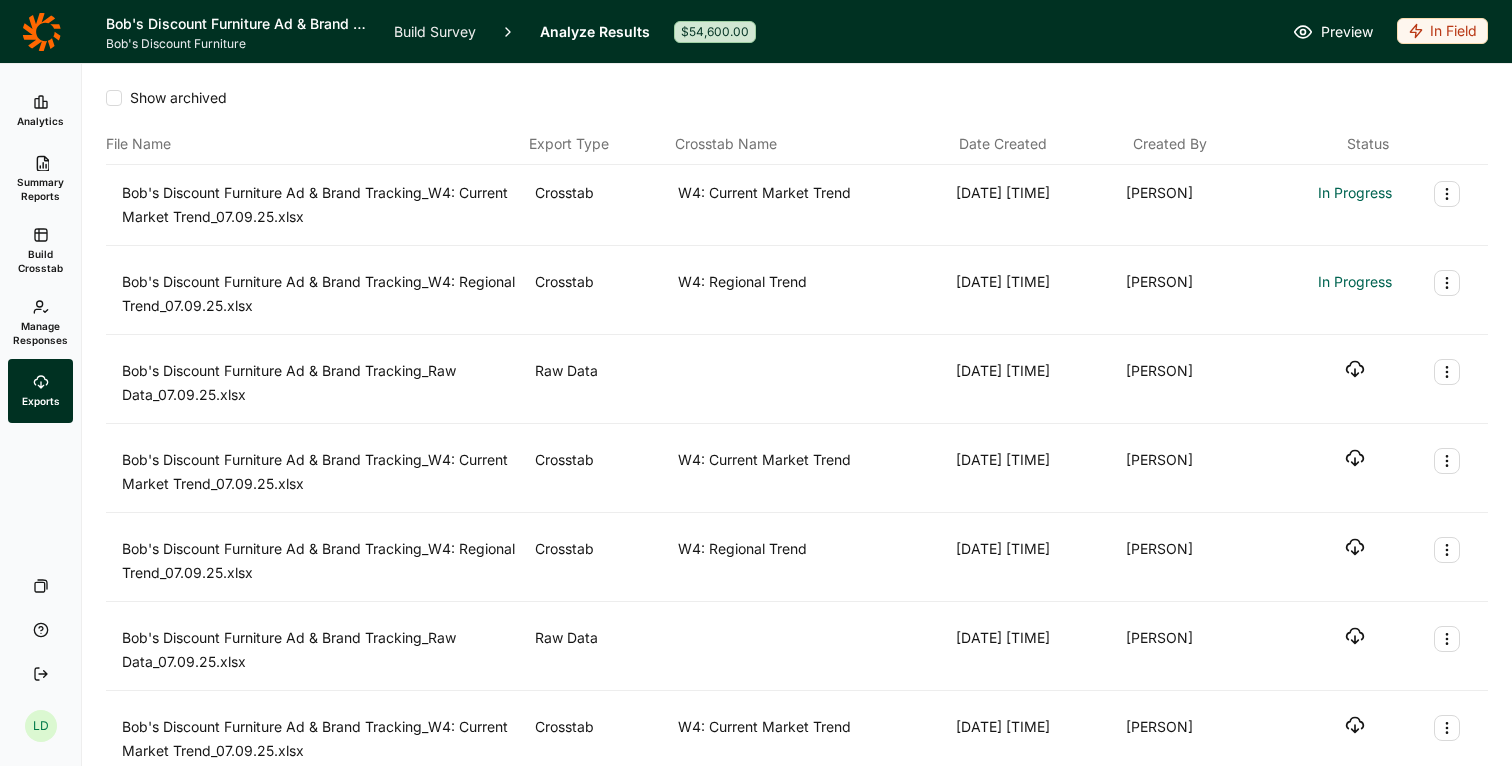 click at bounding box center (1447, 194) 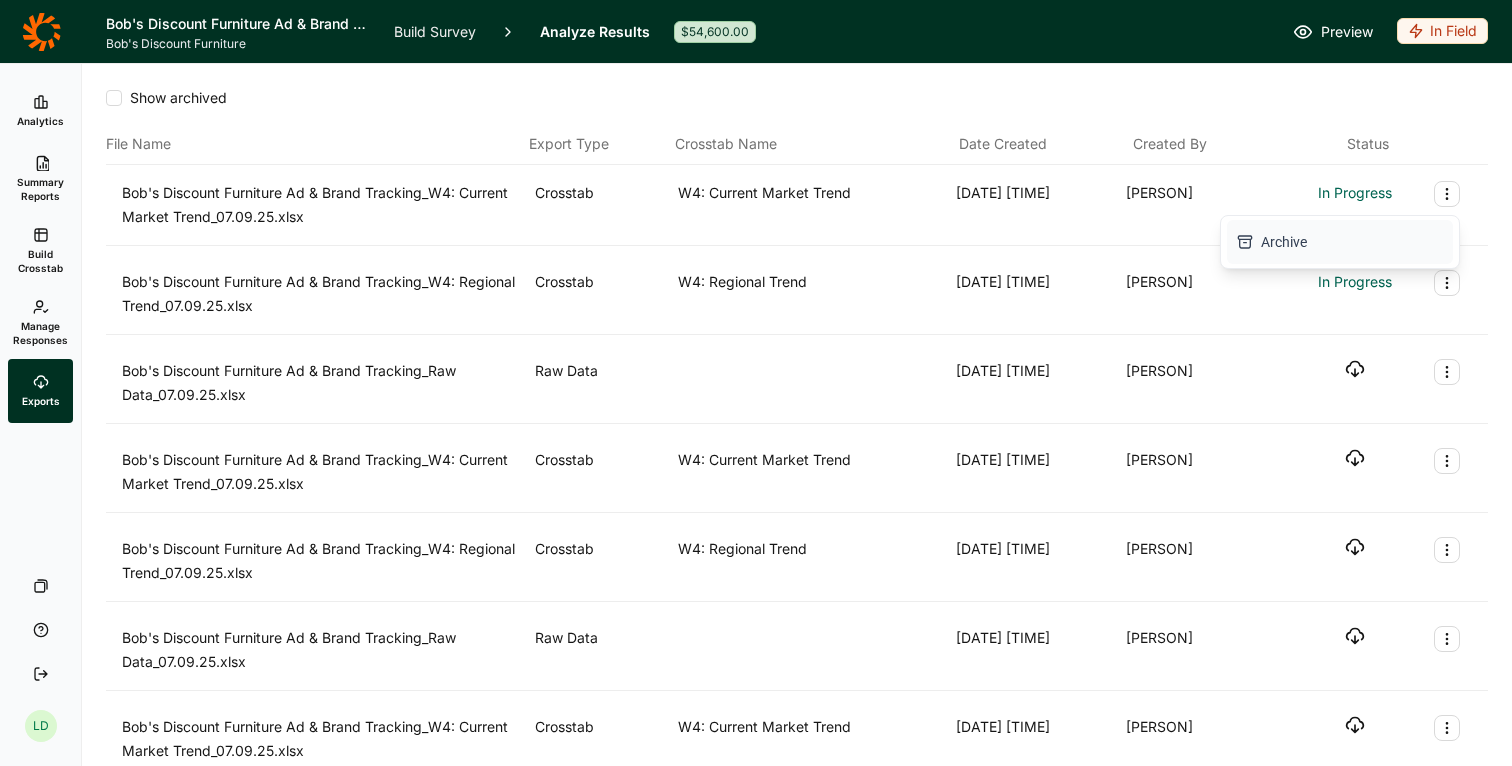 click on "Archive" at bounding box center [1340, 242] 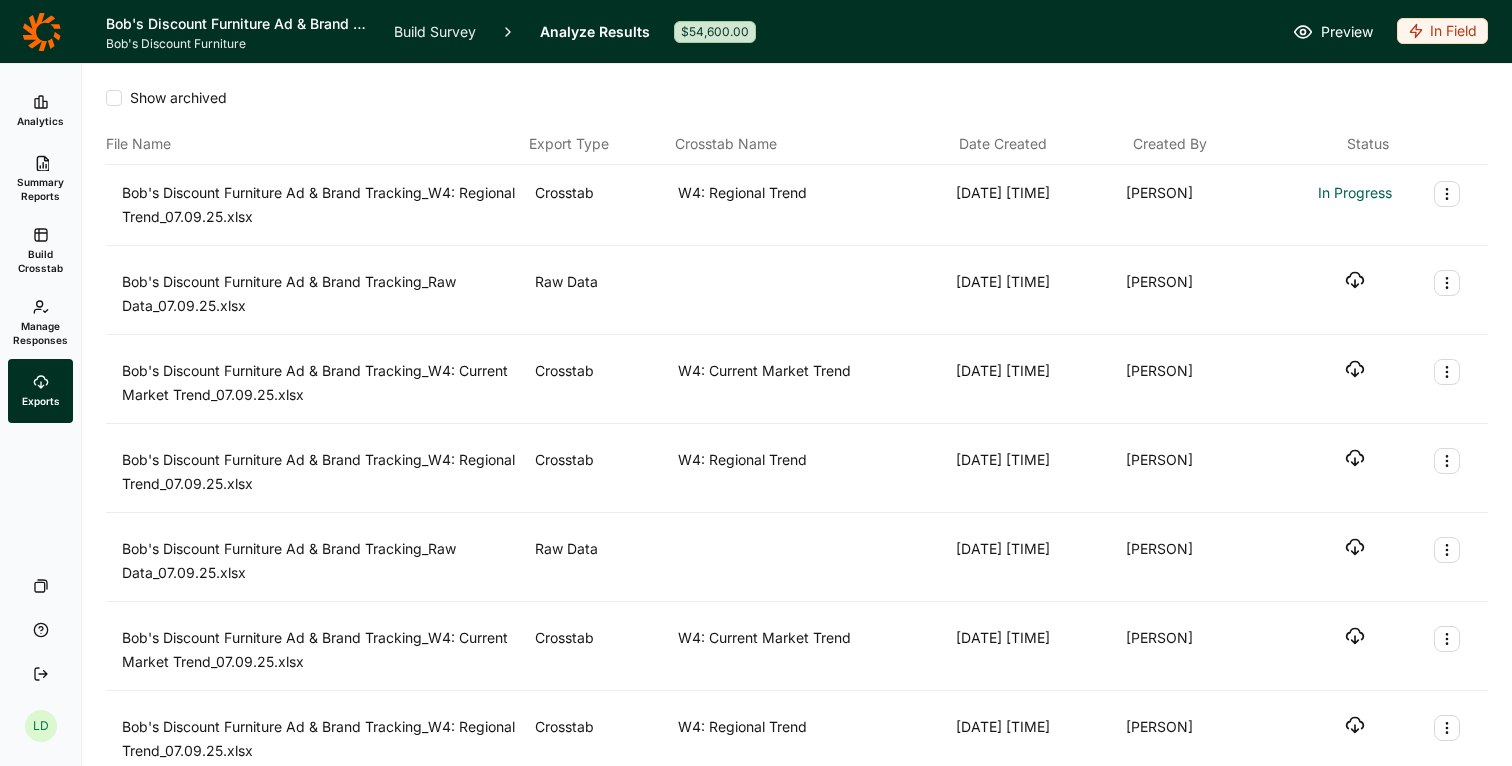 click at bounding box center (41, 235) 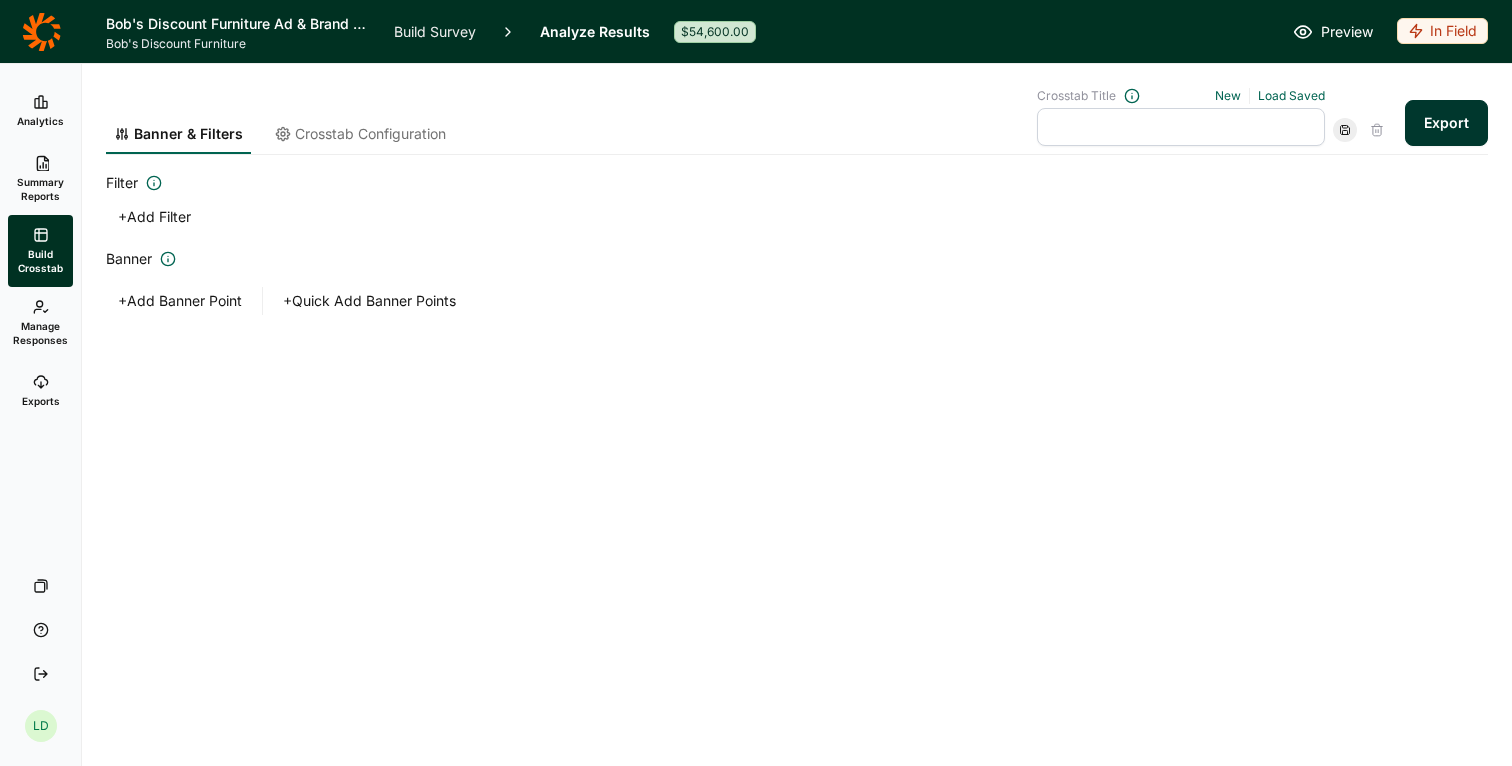 click at bounding box center (1181, 127) 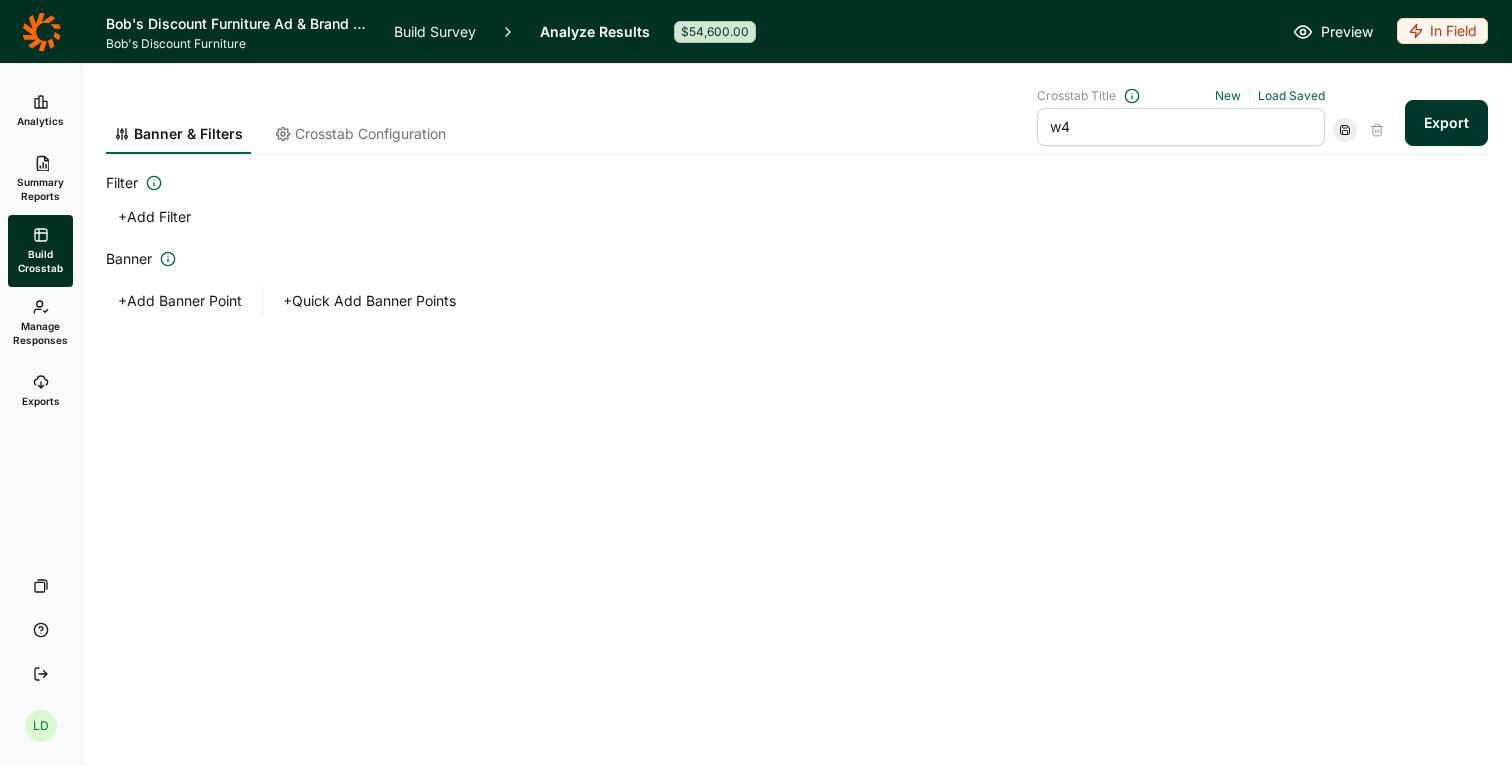 click on "w4" at bounding box center (1181, 127) 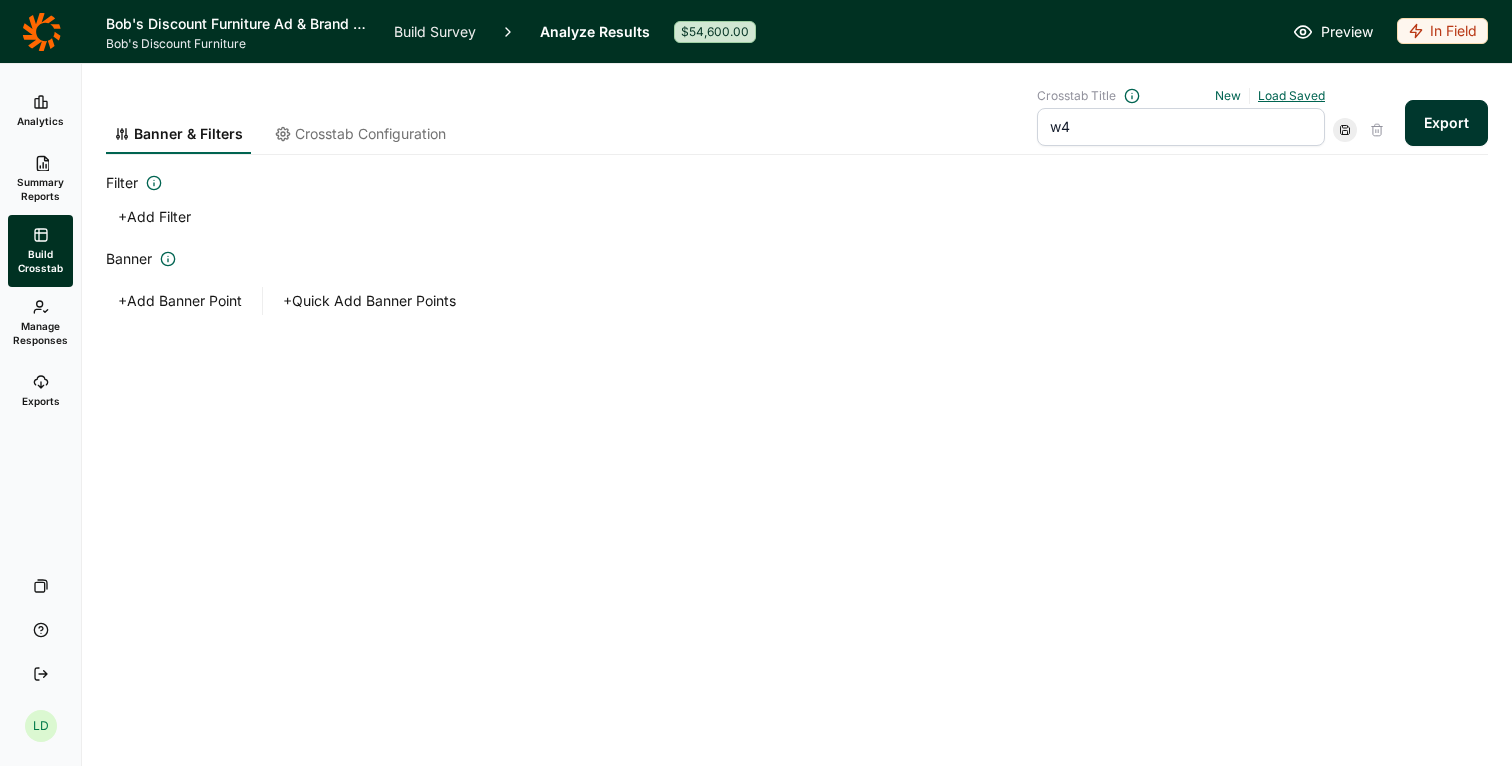click on "Load Saved" at bounding box center (1291, 95) 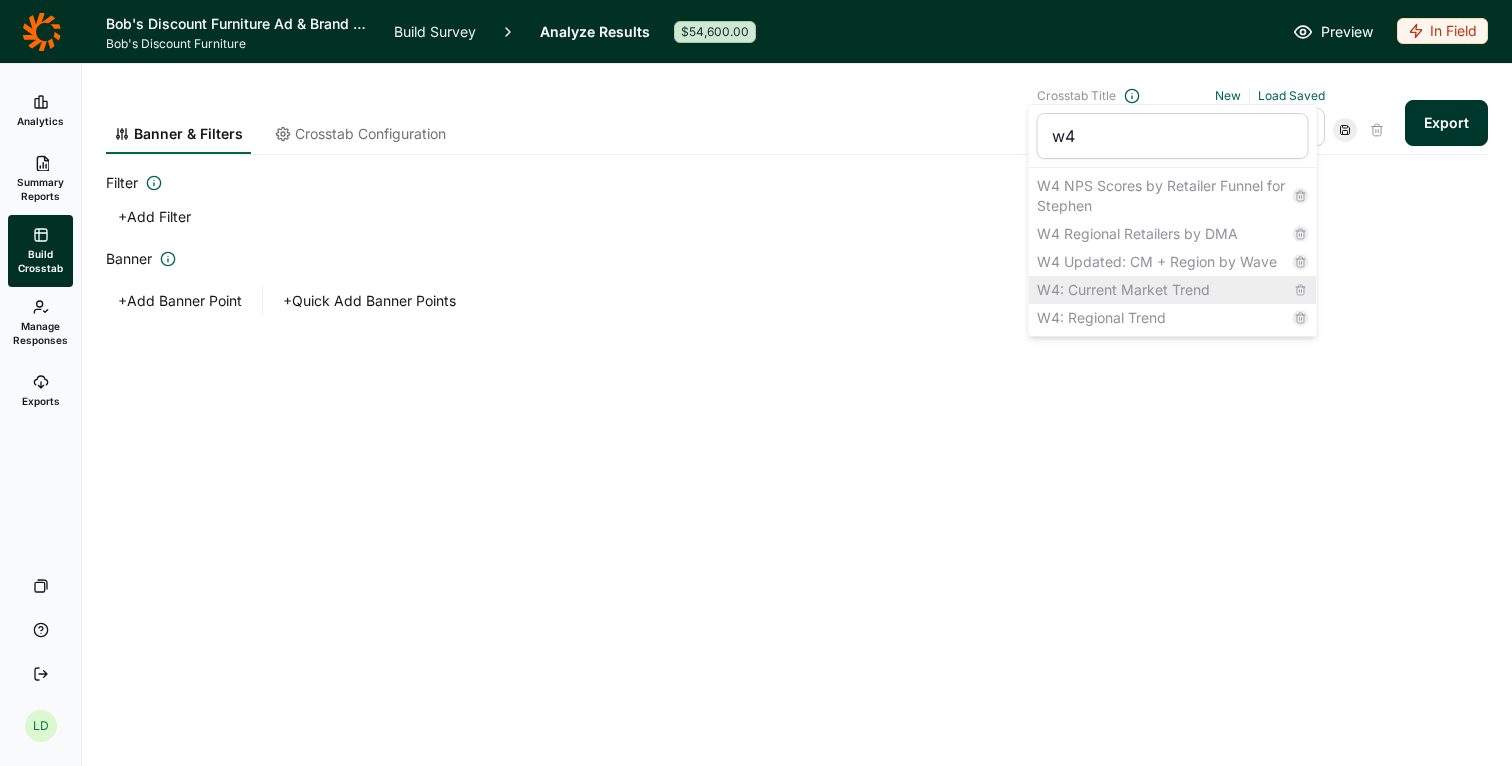 type on "w4" 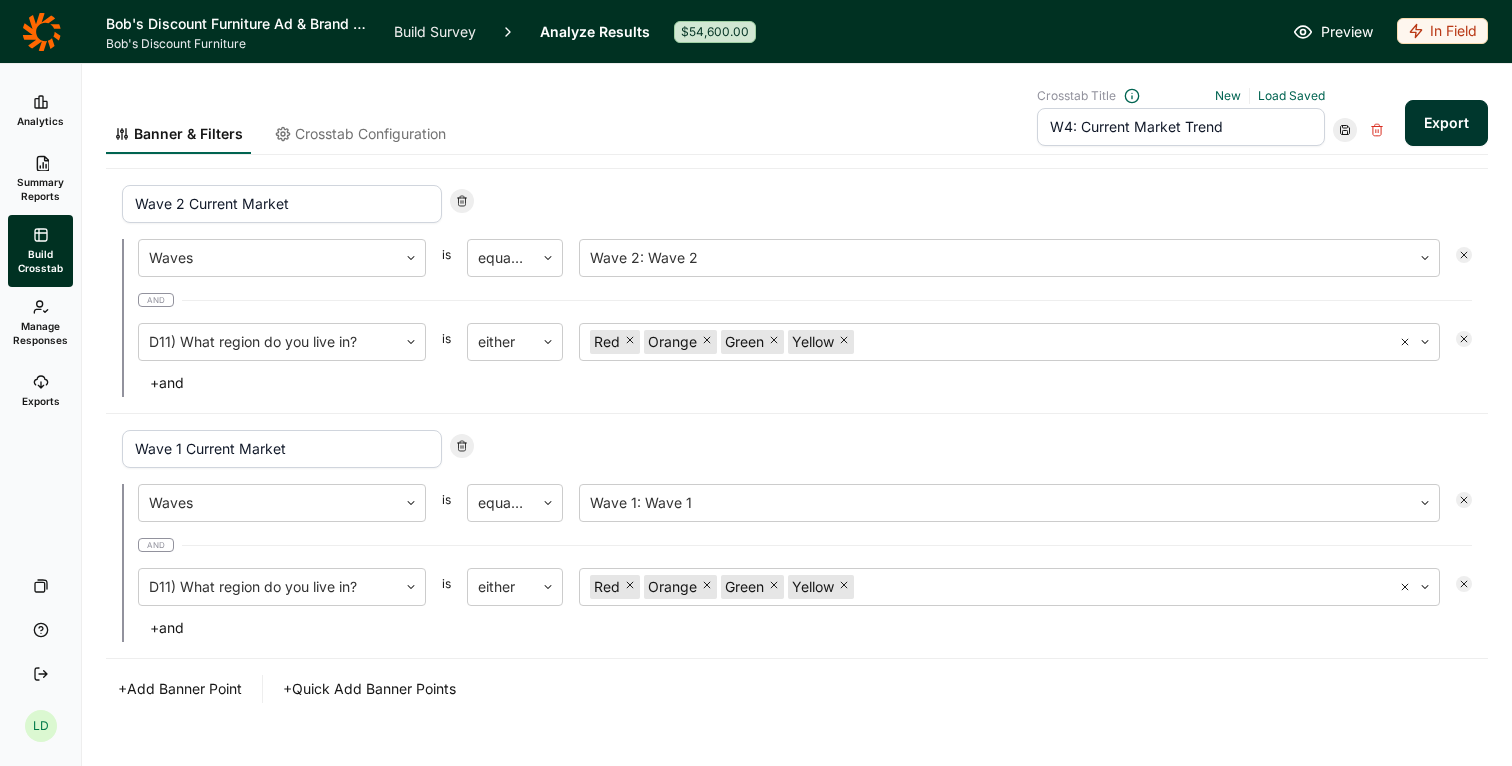 scroll, scrollTop: 877, scrollLeft: 0, axis: vertical 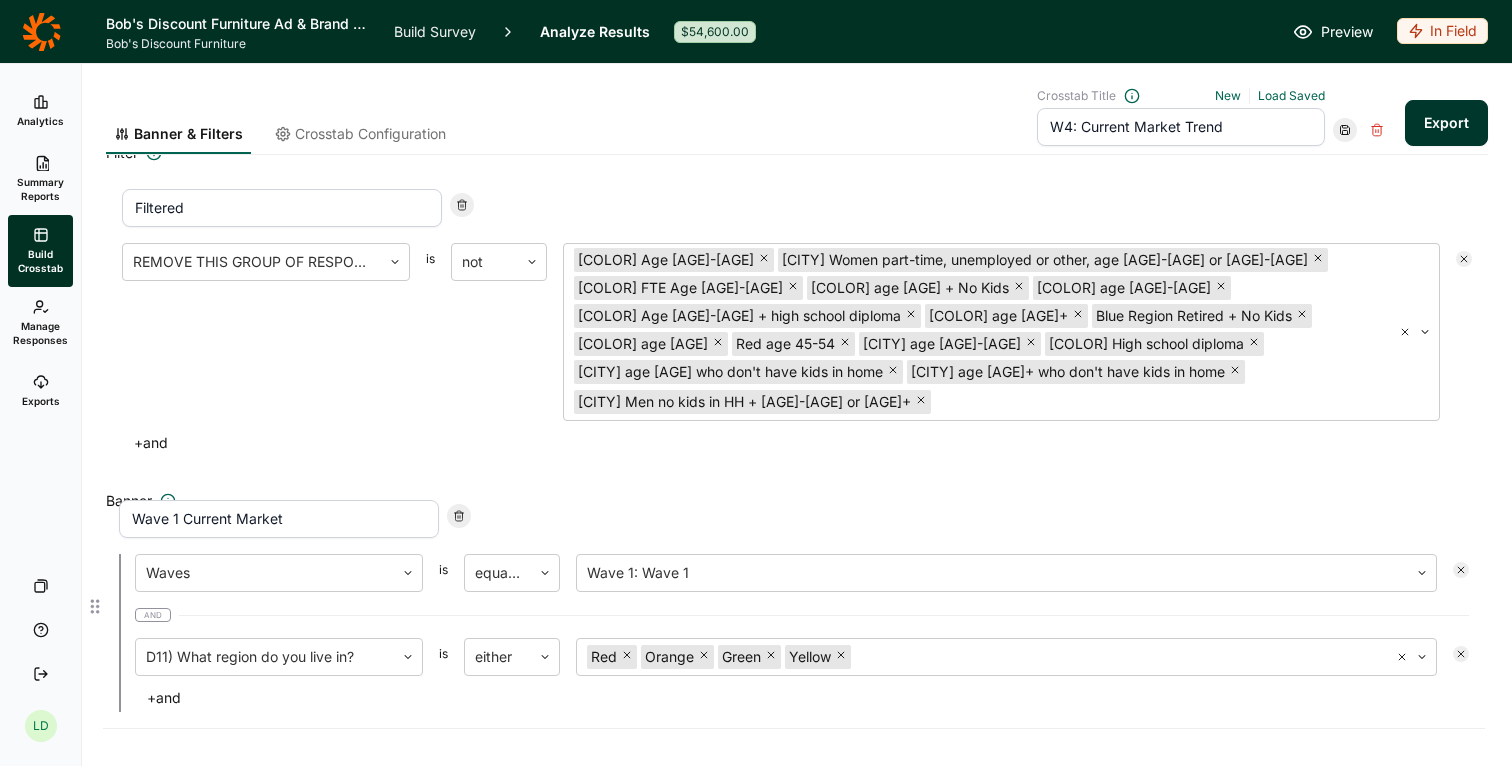 drag, startPoint x: 102, startPoint y: 502, endPoint x: 99, endPoint y: 604, distance: 102.044106 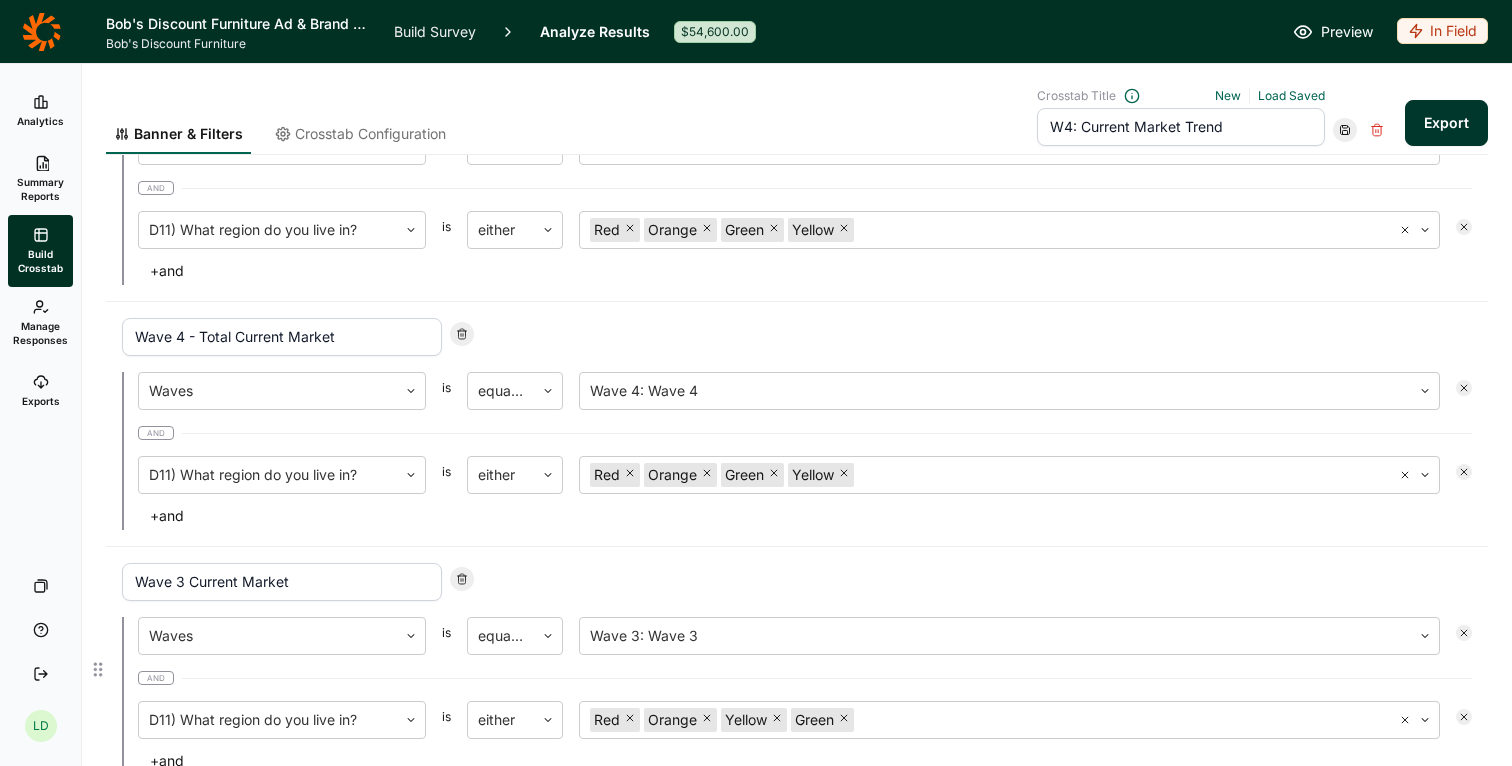 click on "Wave 3 Current Market Waves is equal to Wave 3: Wave 3 and D11) What region do you live in? is either [COLOR] [COLOR] [COLOR] [COLOR] + and" at bounding box center (797, 179) 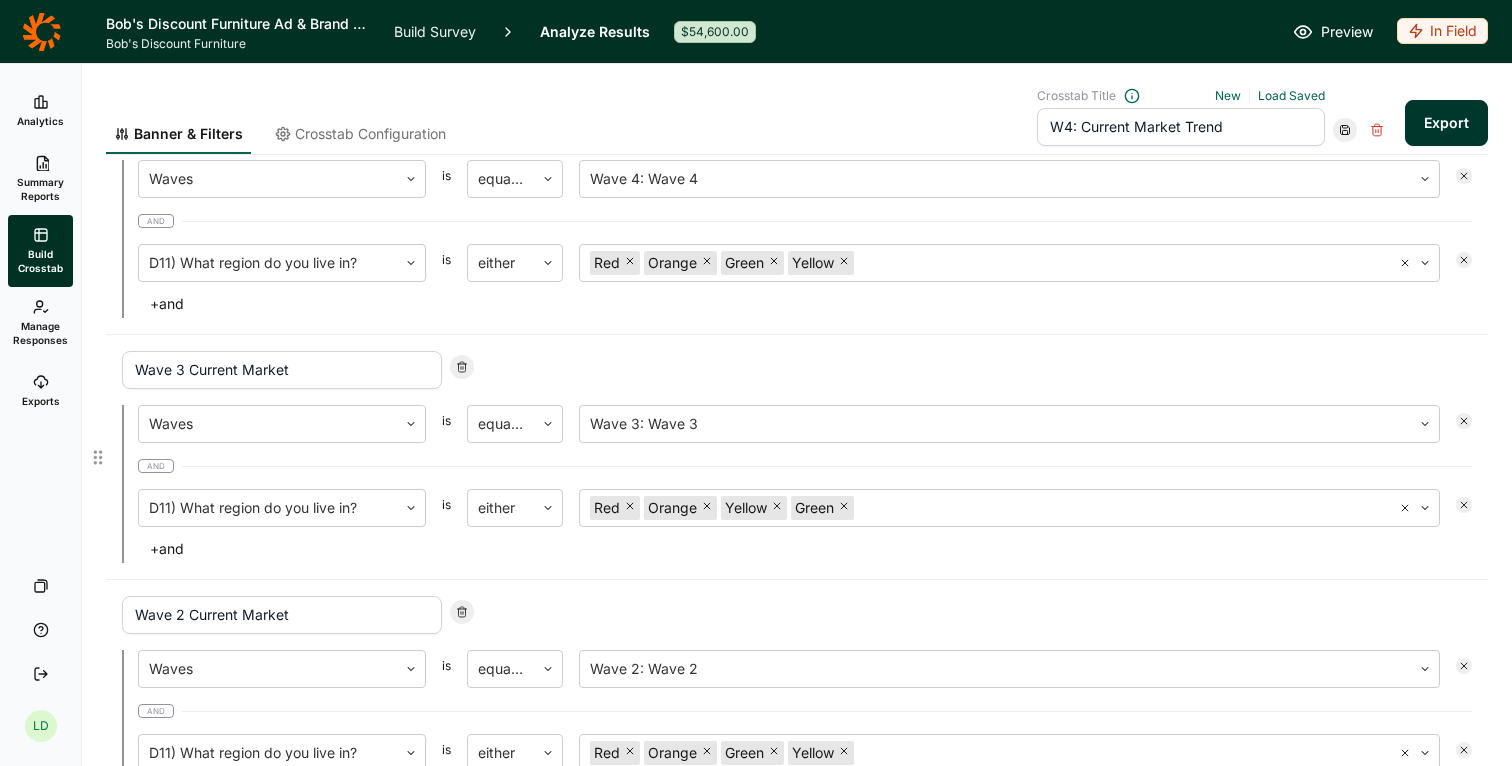 scroll, scrollTop: 724, scrollLeft: 0, axis: vertical 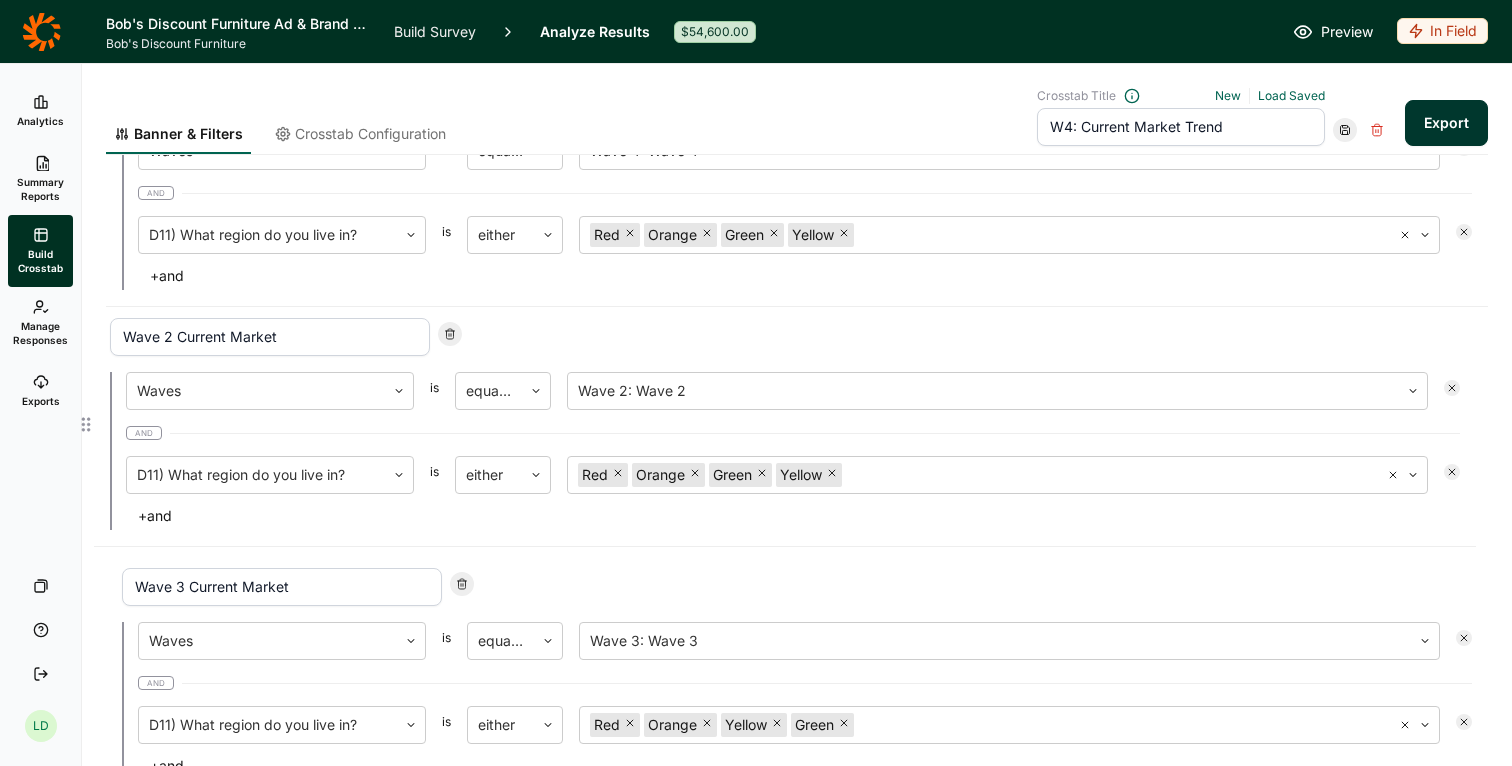 drag, startPoint x: 100, startPoint y: 661, endPoint x: 87, endPoint y: 399, distance: 262.32233 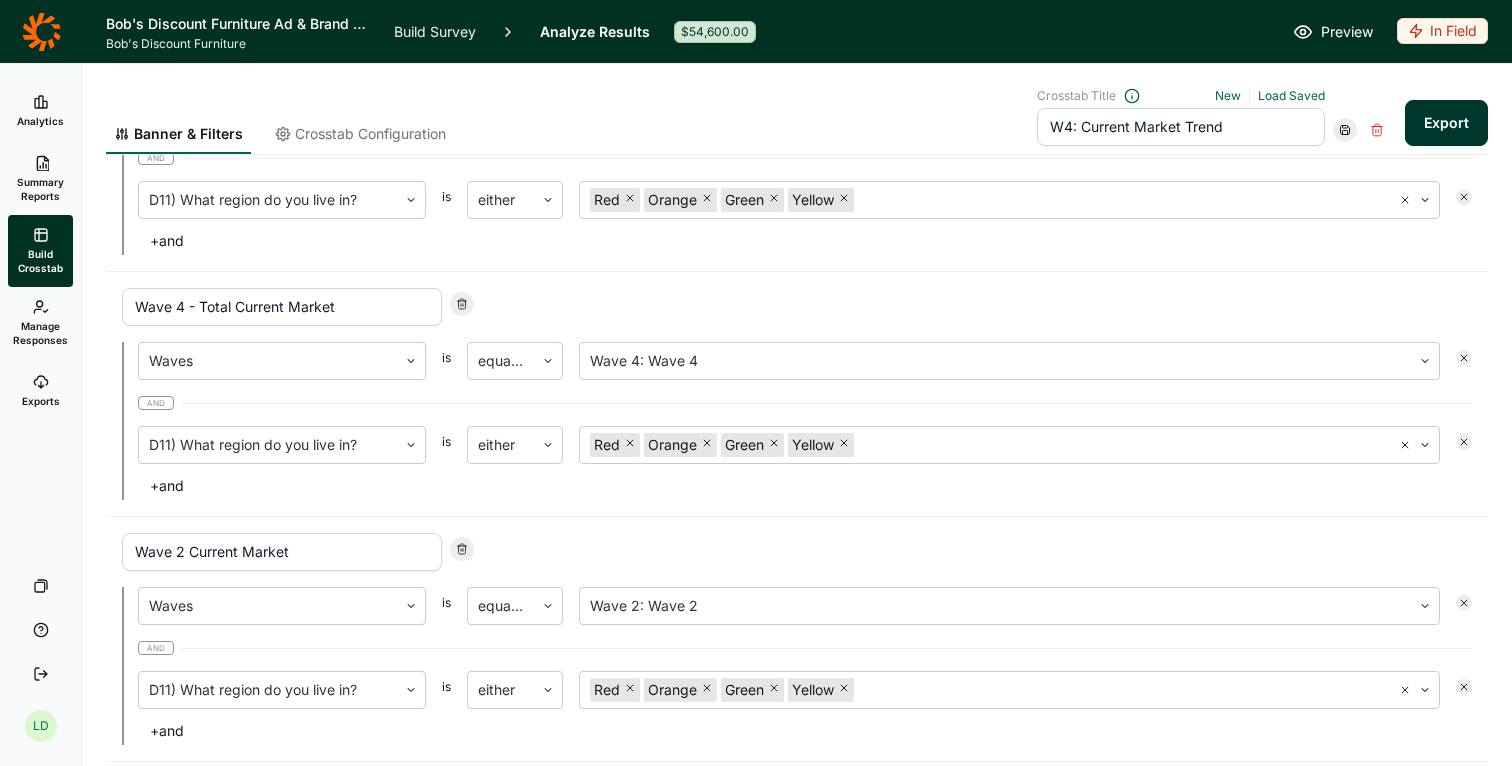 scroll, scrollTop: 496, scrollLeft: 0, axis: vertical 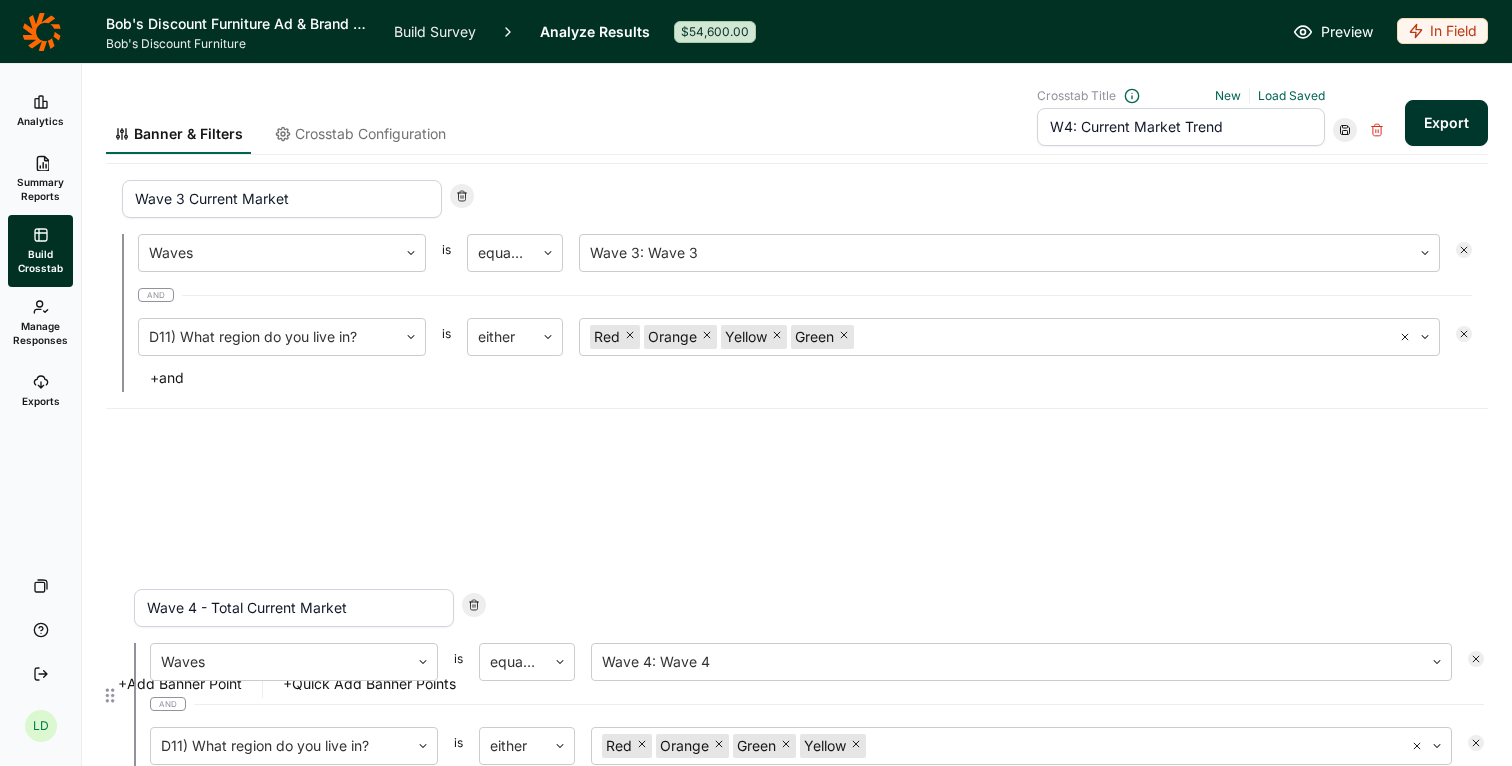 drag, startPoint x: 97, startPoint y: 390, endPoint x: 109, endPoint y: 697, distance: 307.23444 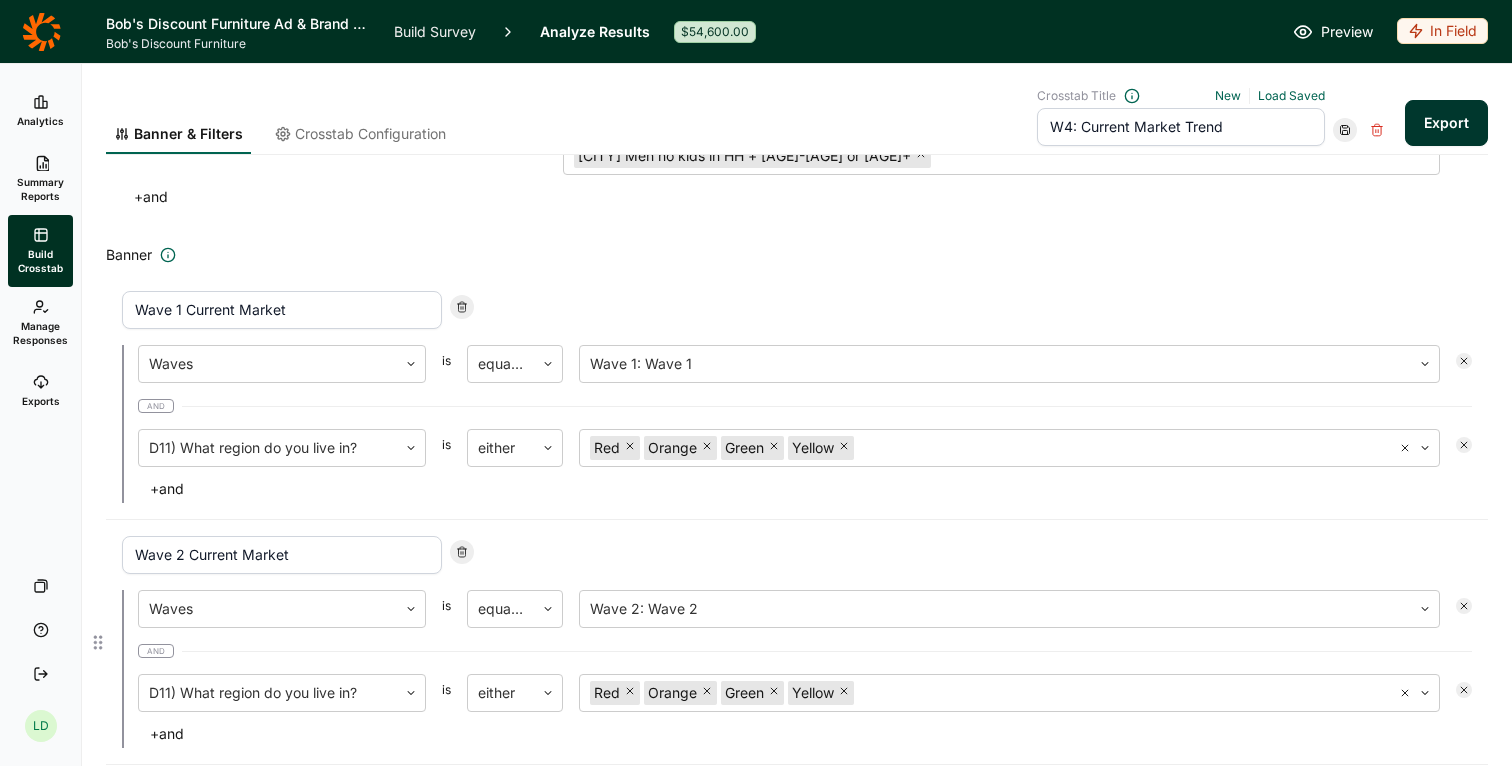 scroll, scrollTop: 0, scrollLeft: 0, axis: both 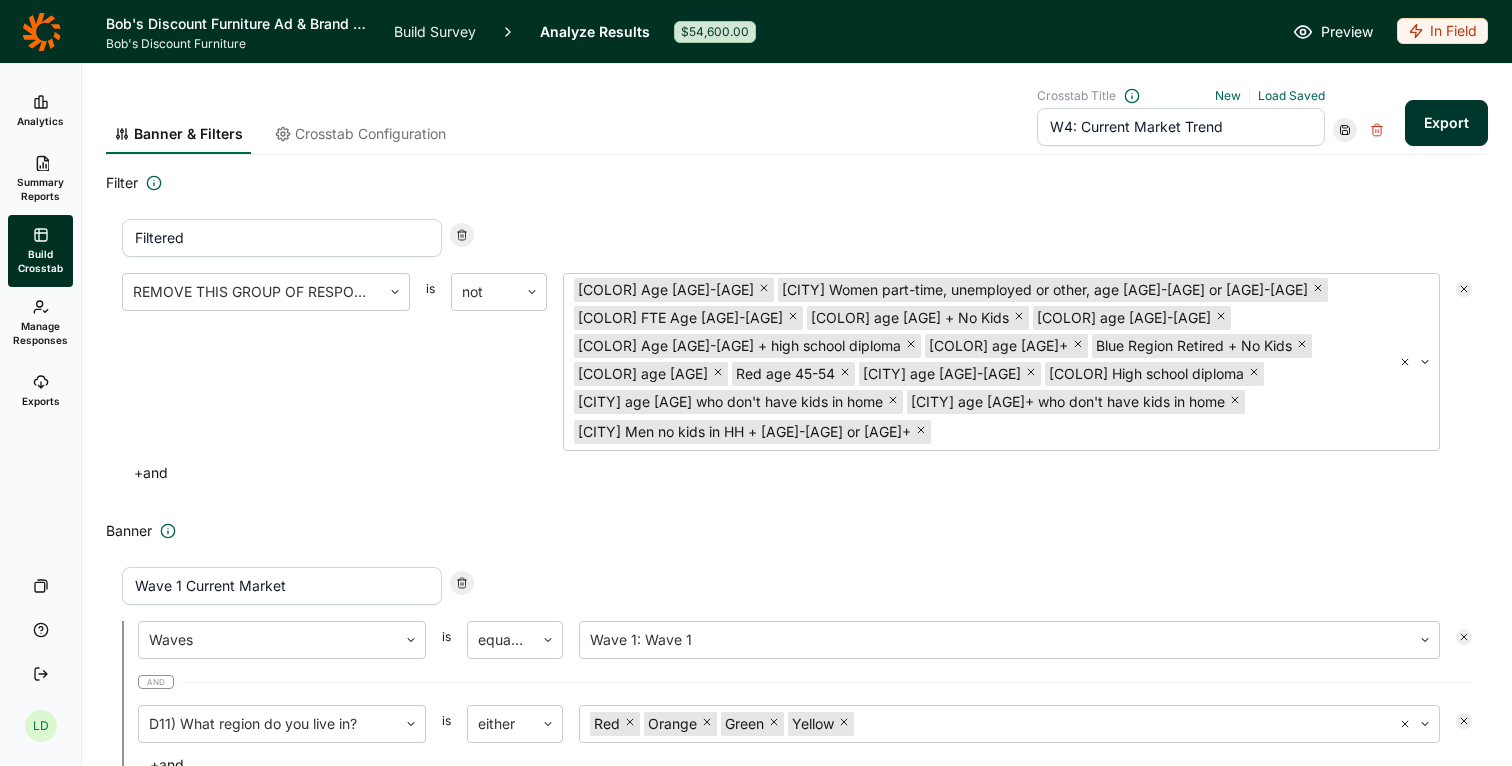 click at bounding box center (1345, 130) 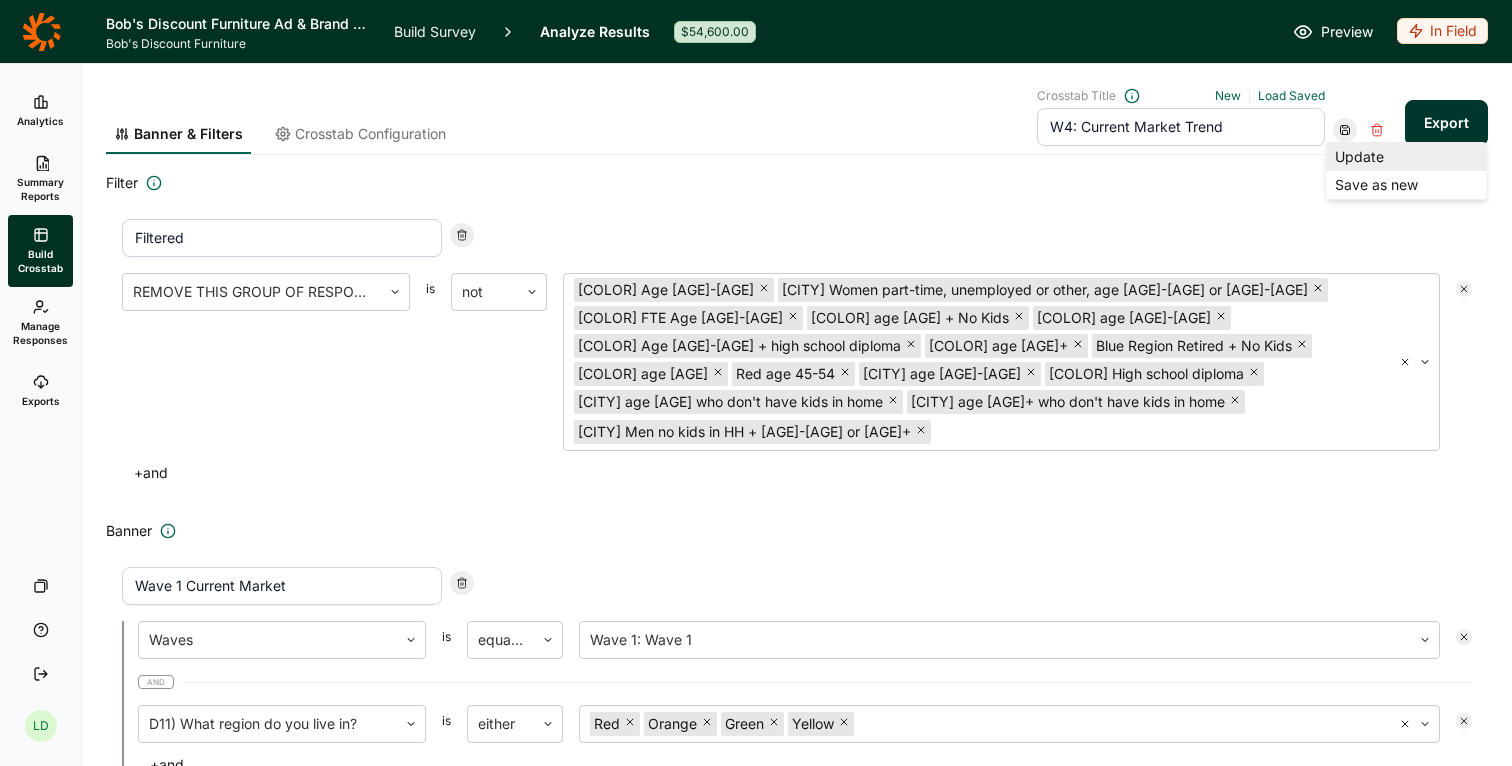click on "Update" at bounding box center (1407, 157) 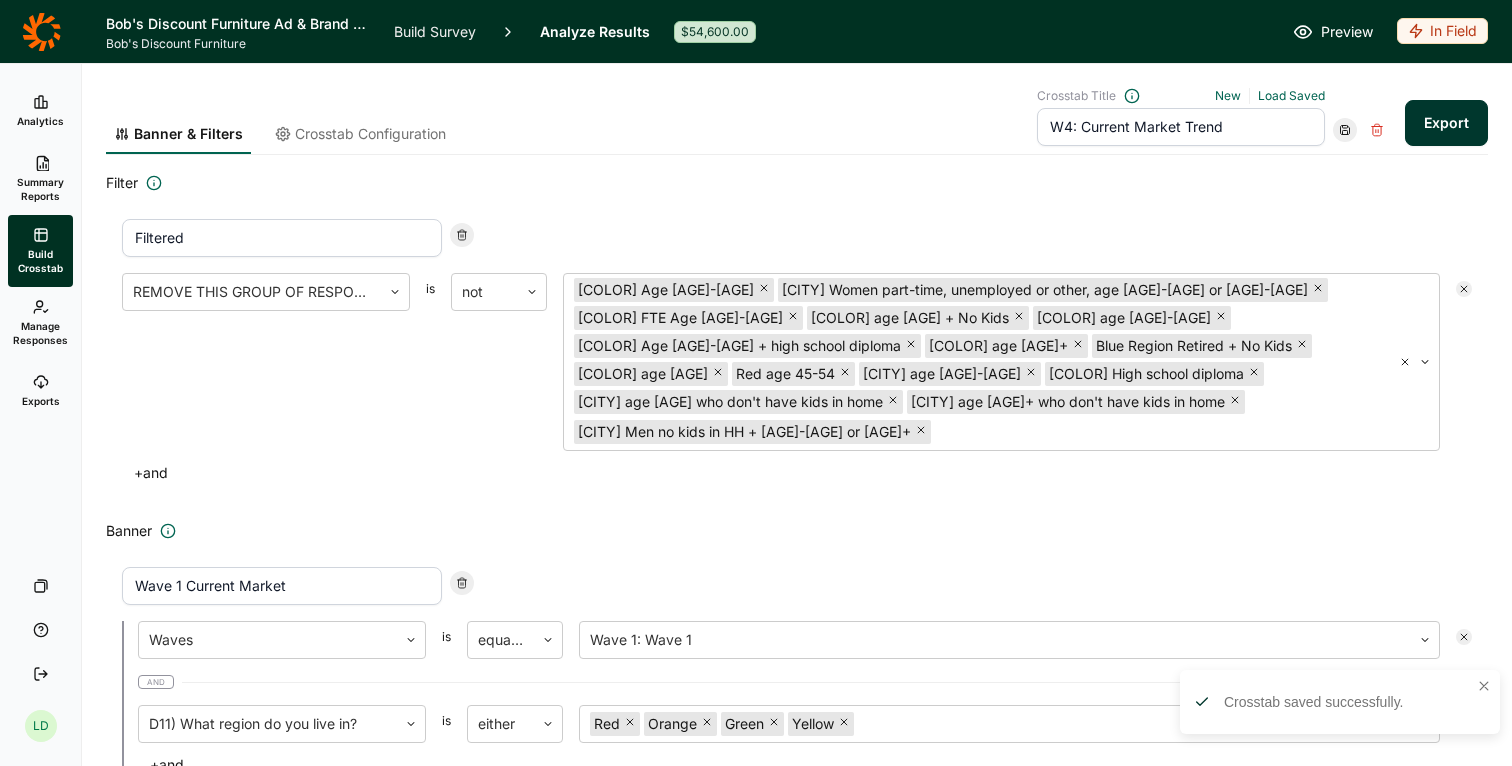 click on "Export" at bounding box center [1446, 123] 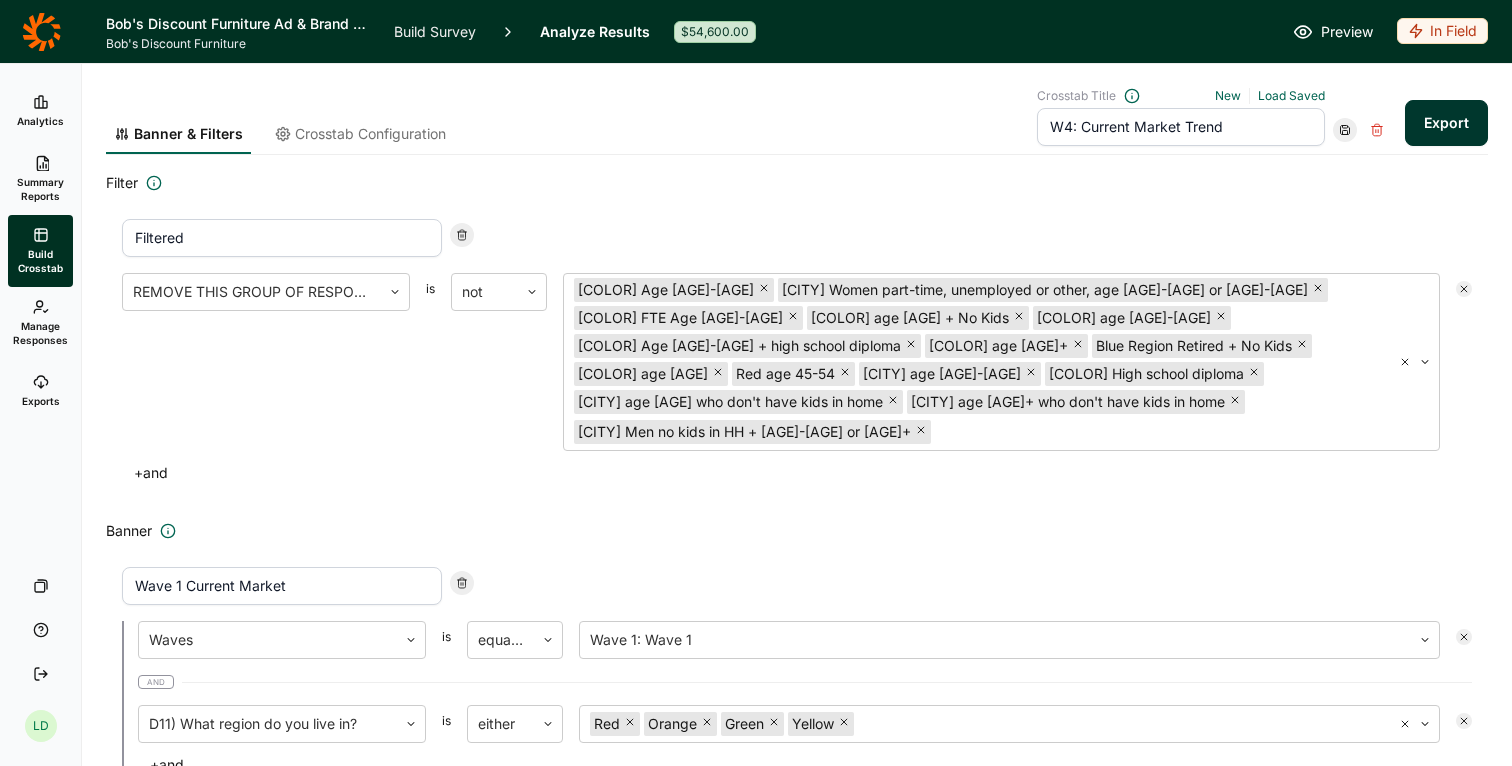 click at bounding box center [41, 382] 